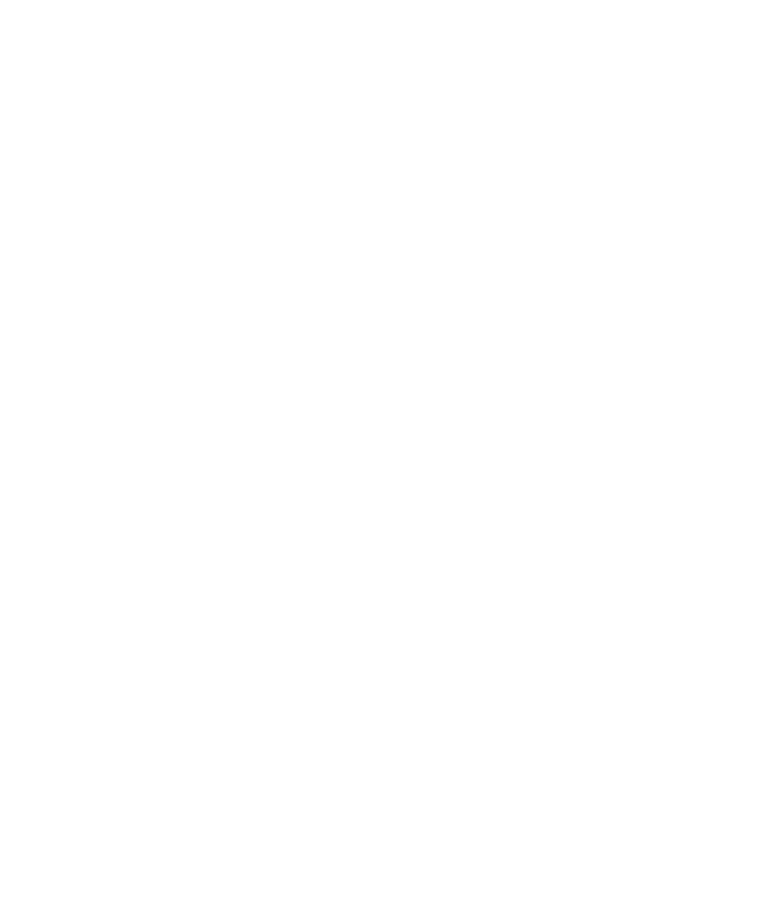 select on "*" 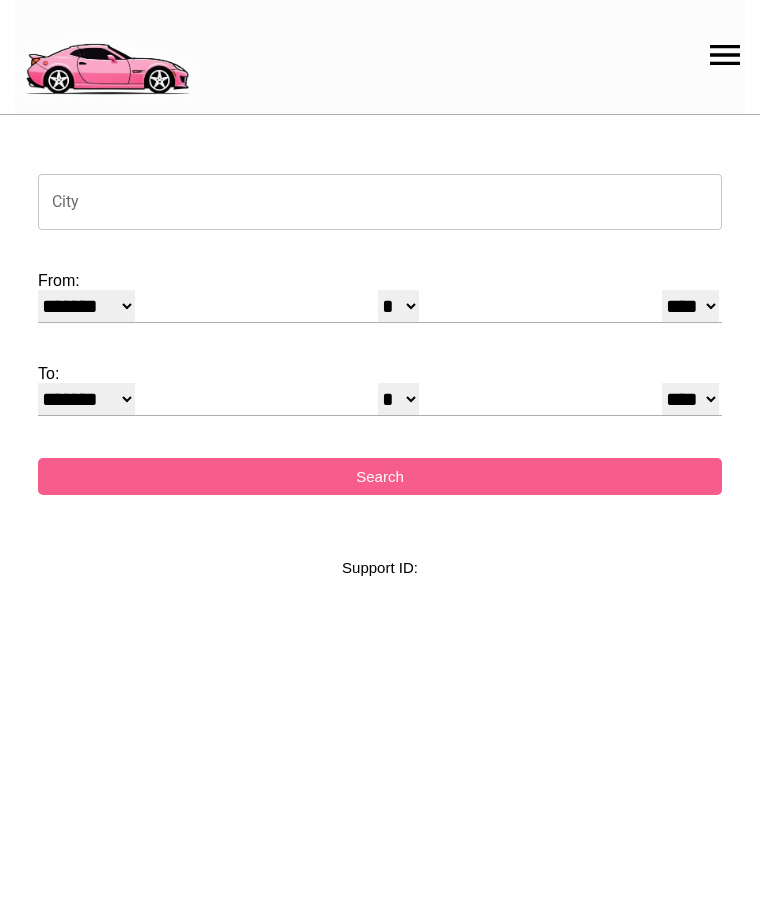 scroll, scrollTop: 0, scrollLeft: 0, axis: both 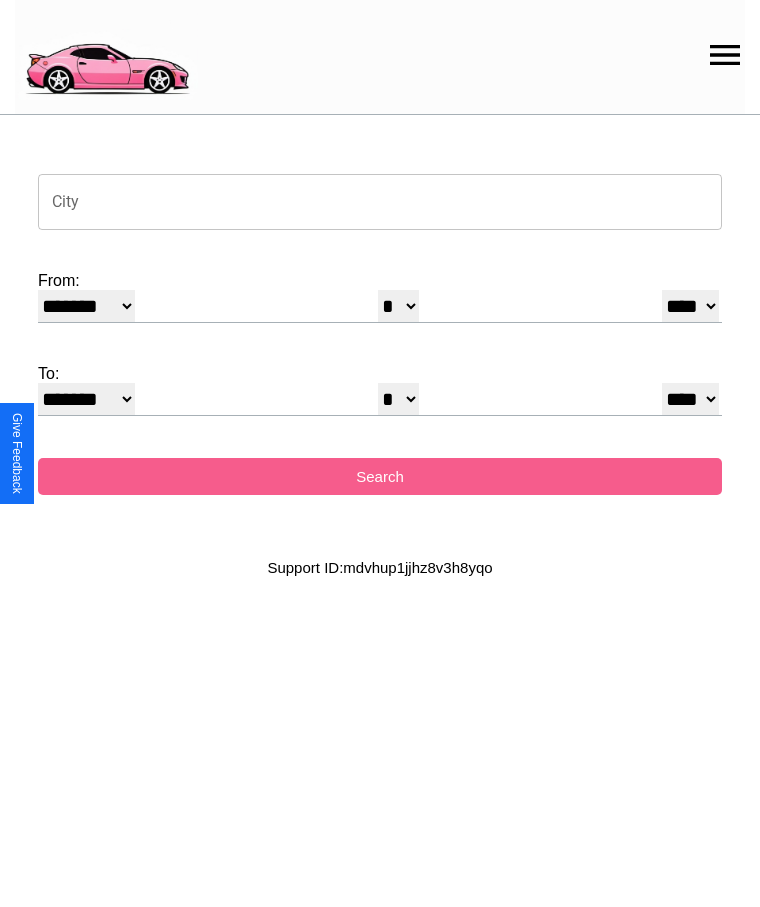 click 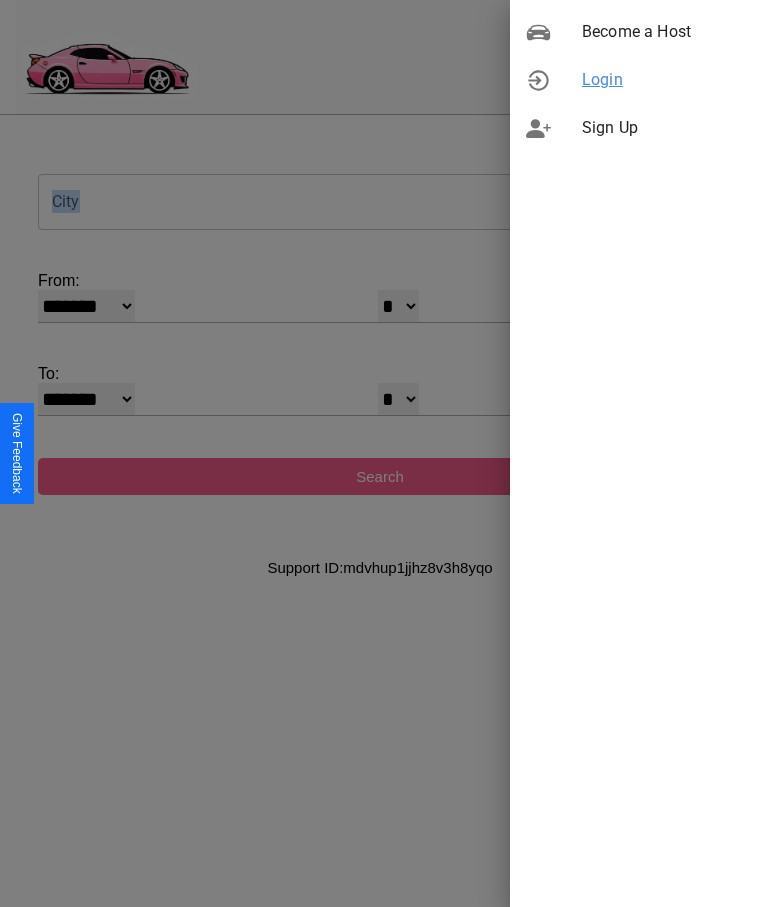 click on "Login" at bounding box center (663, 80) 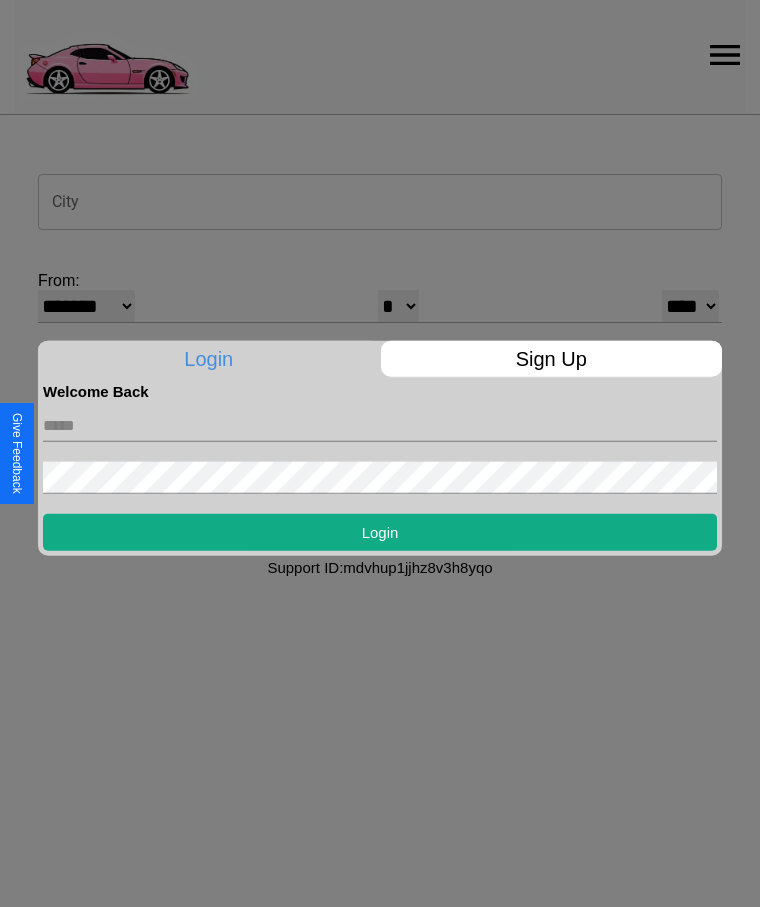 click at bounding box center (380, 425) 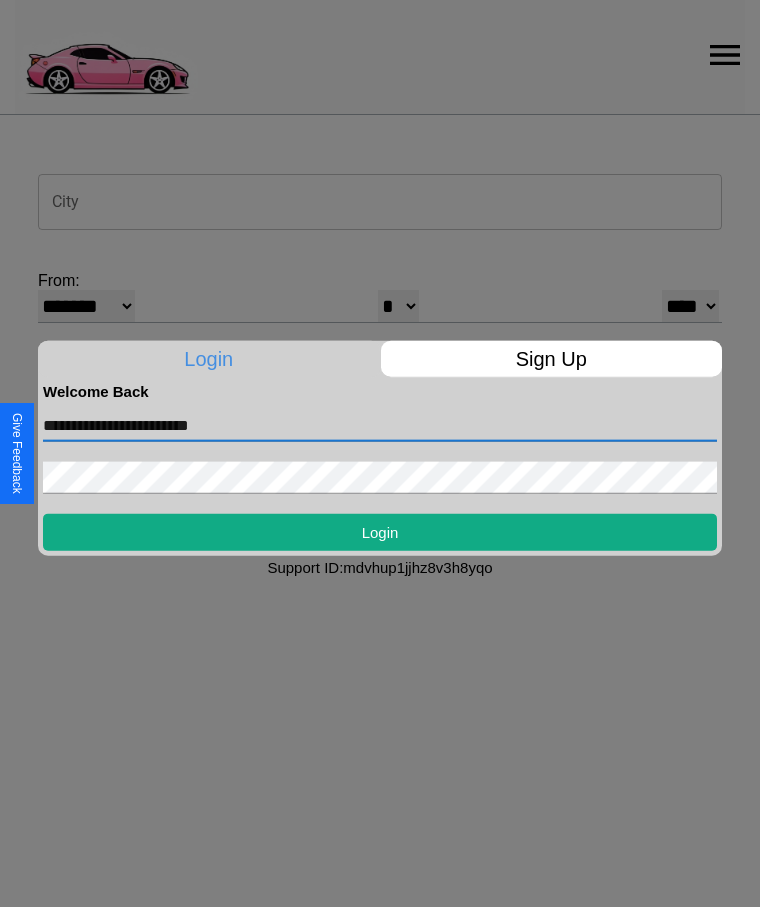 type on "**********" 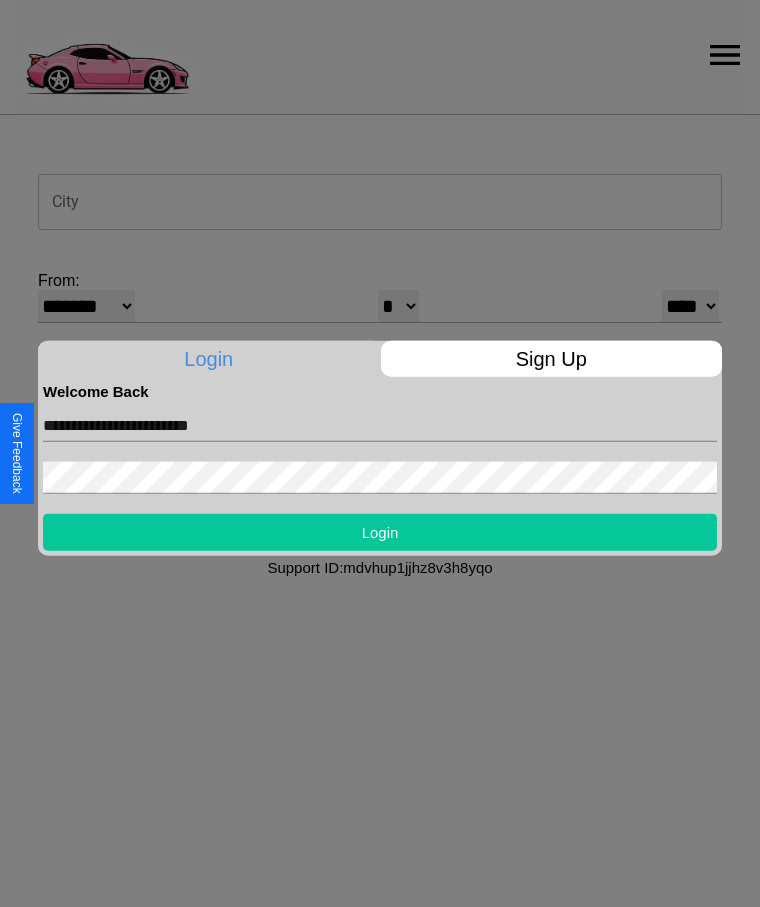 click on "Login" at bounding box center [380, 531] 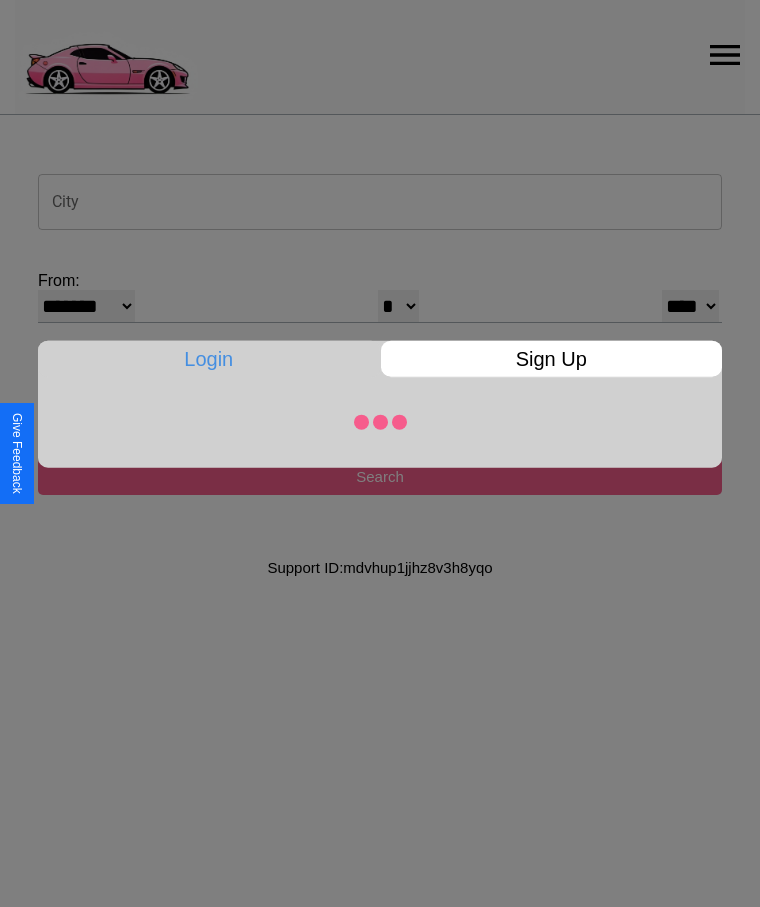 select on "*" 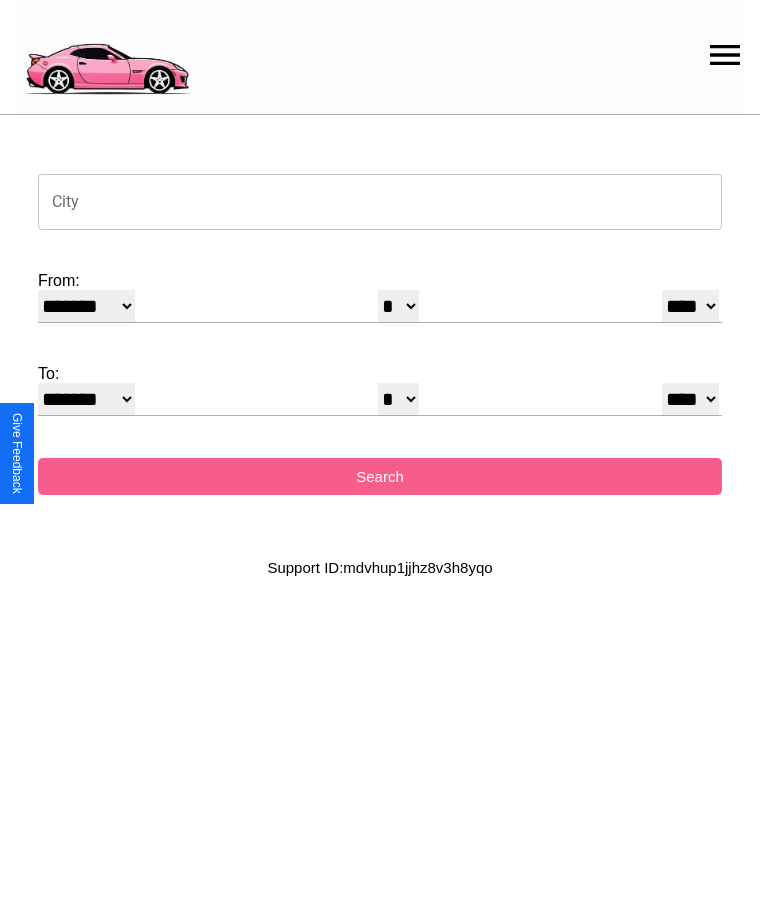click on "City" at bounding box center [380, 202] 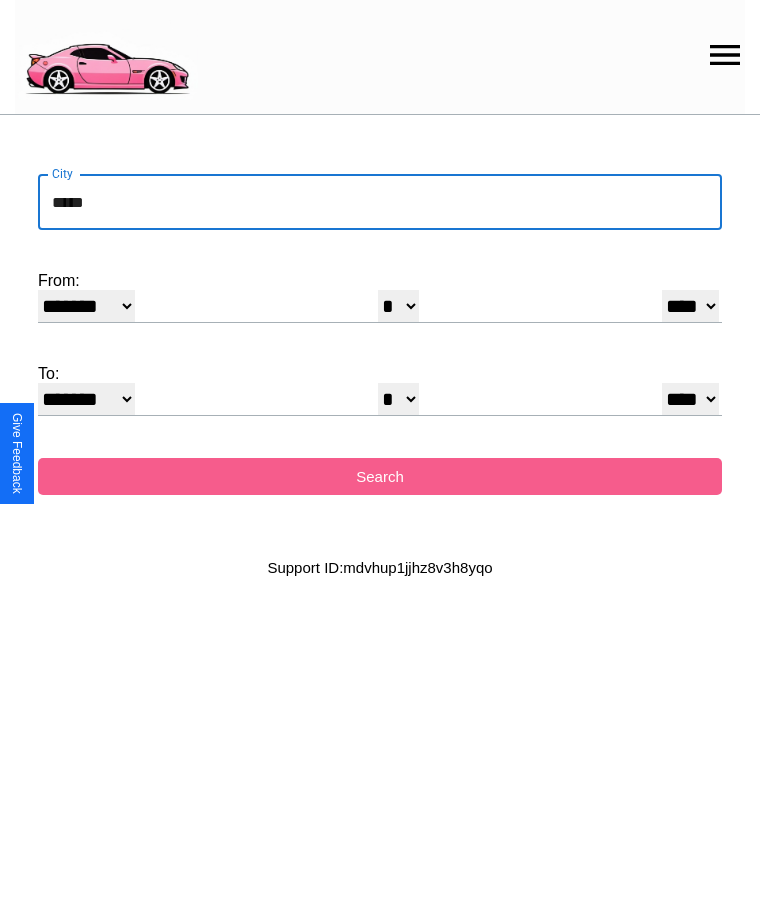 type on "*****" 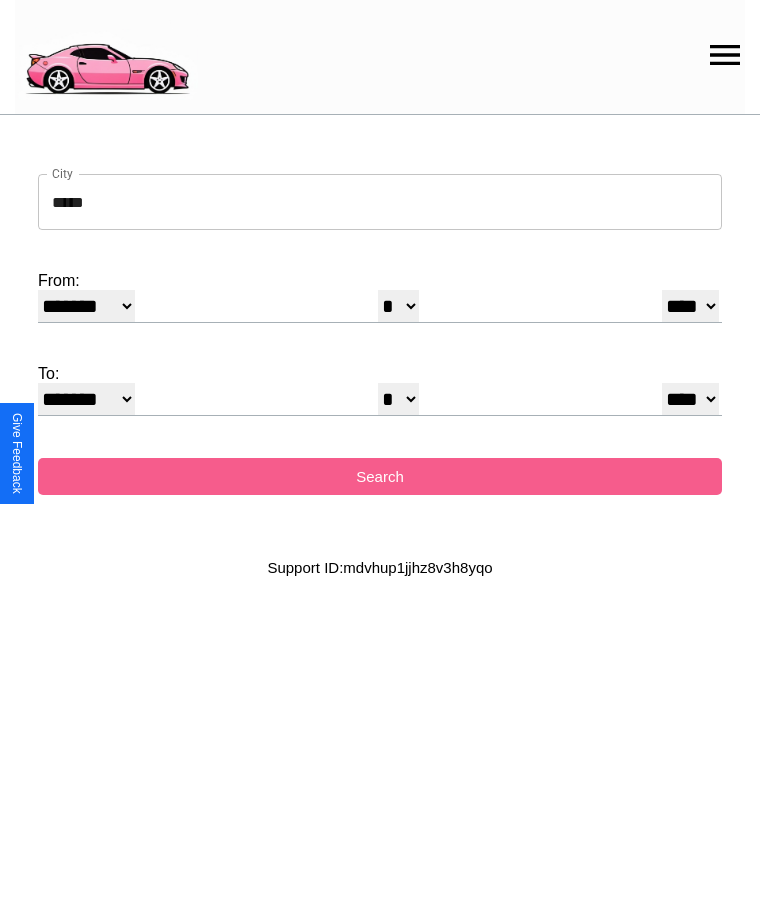 click on "******* ******** ***** ***** *** **** **** ****** ********* ******* ******** ********" at bounding box center (86, 306) 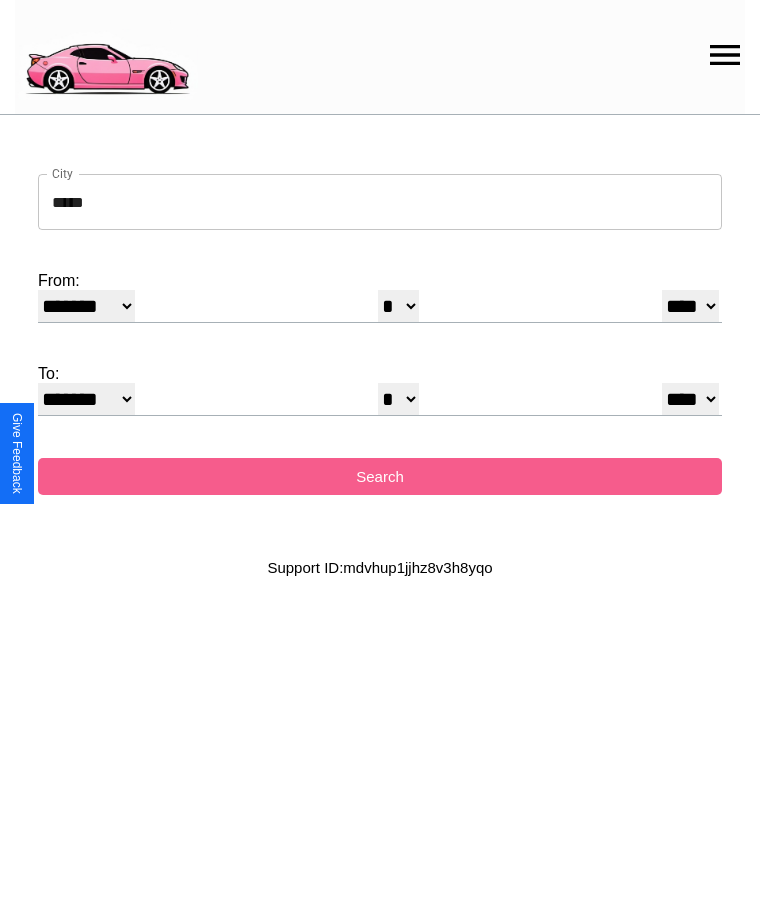 select on "*" 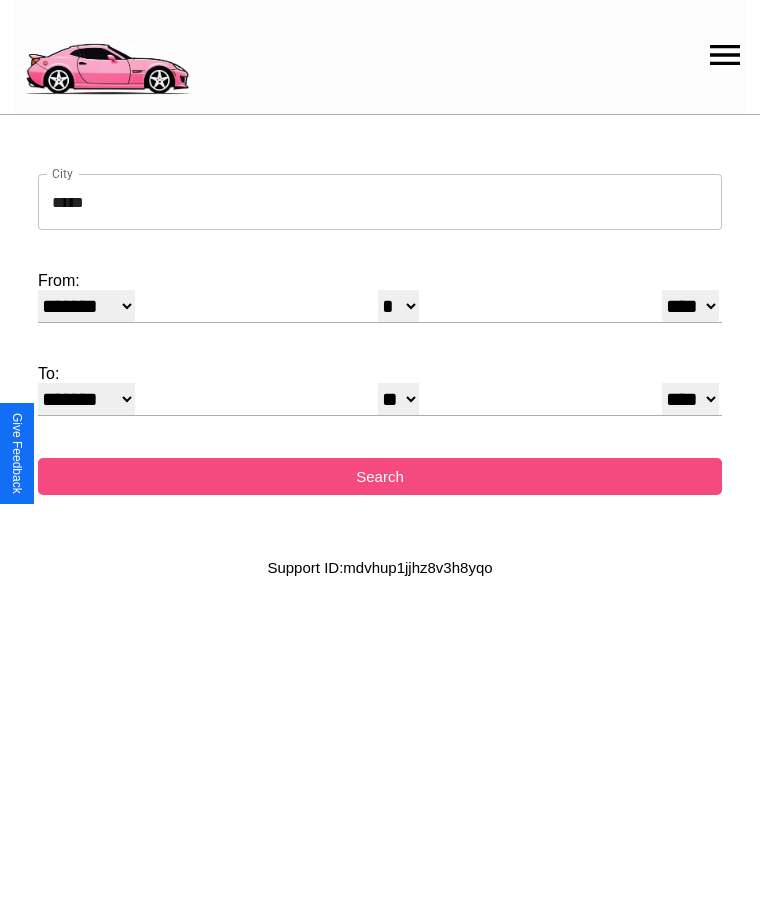 click on "Search" at bounding box center (380, 476) 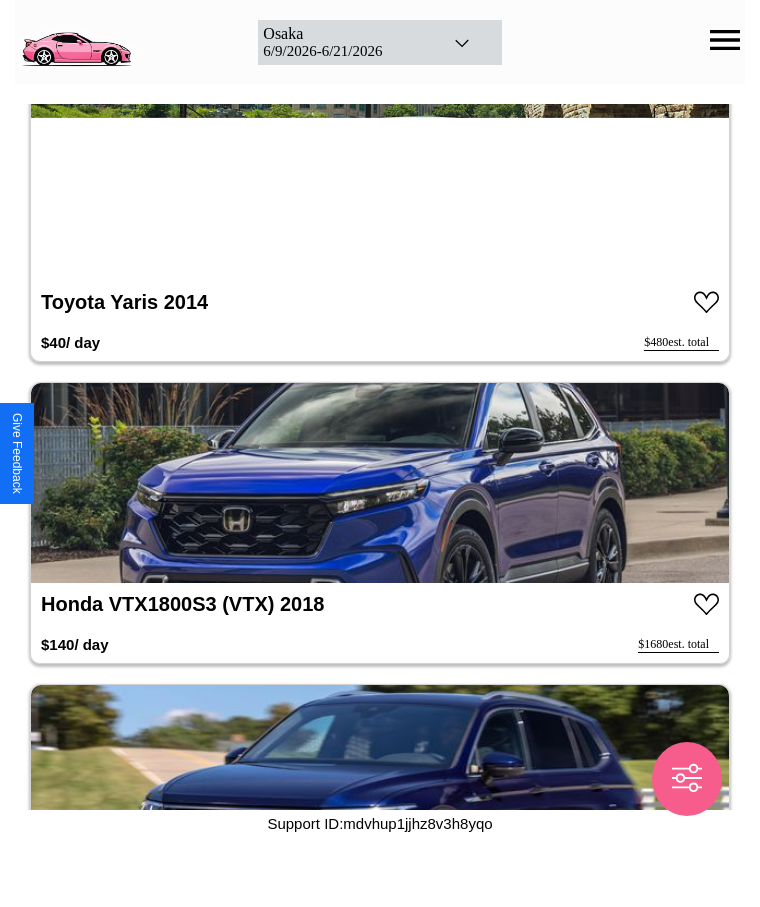 scroll, scrollTop: 0, scrollLeft: 0, axis: both 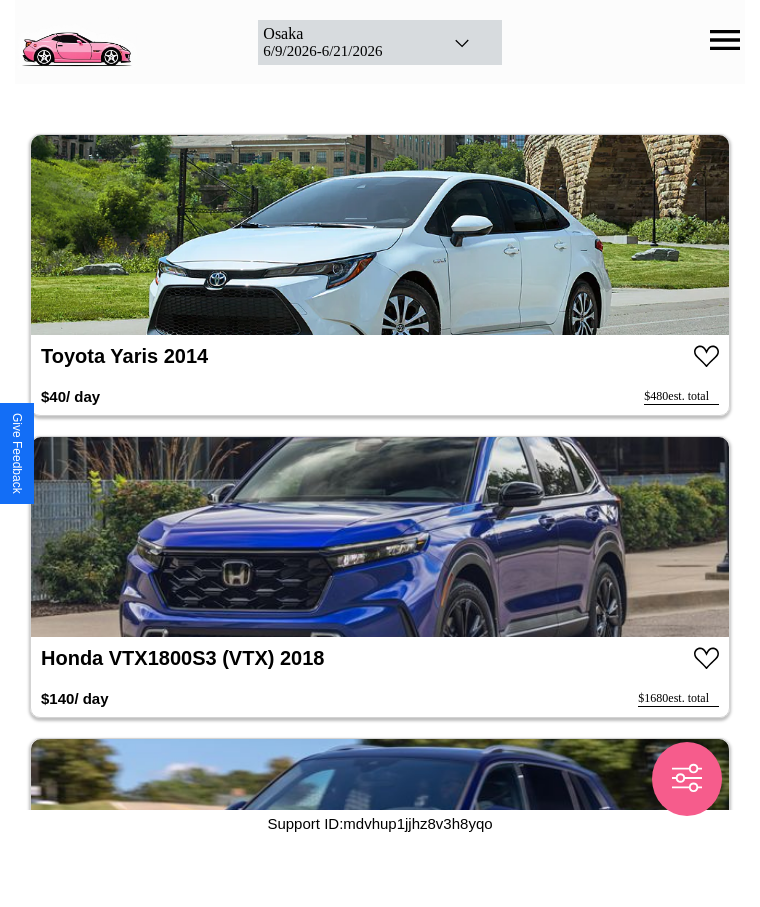 click at bounding box center [380, 235] 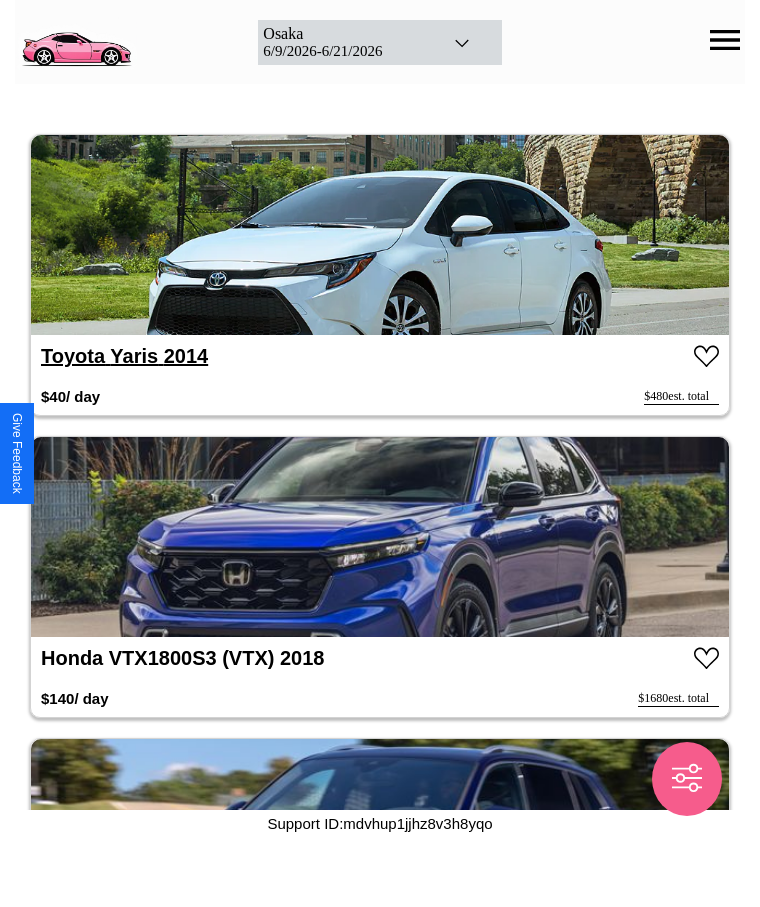 click on "Toyota   Yaris   2014" at bounding box center [124, 356] 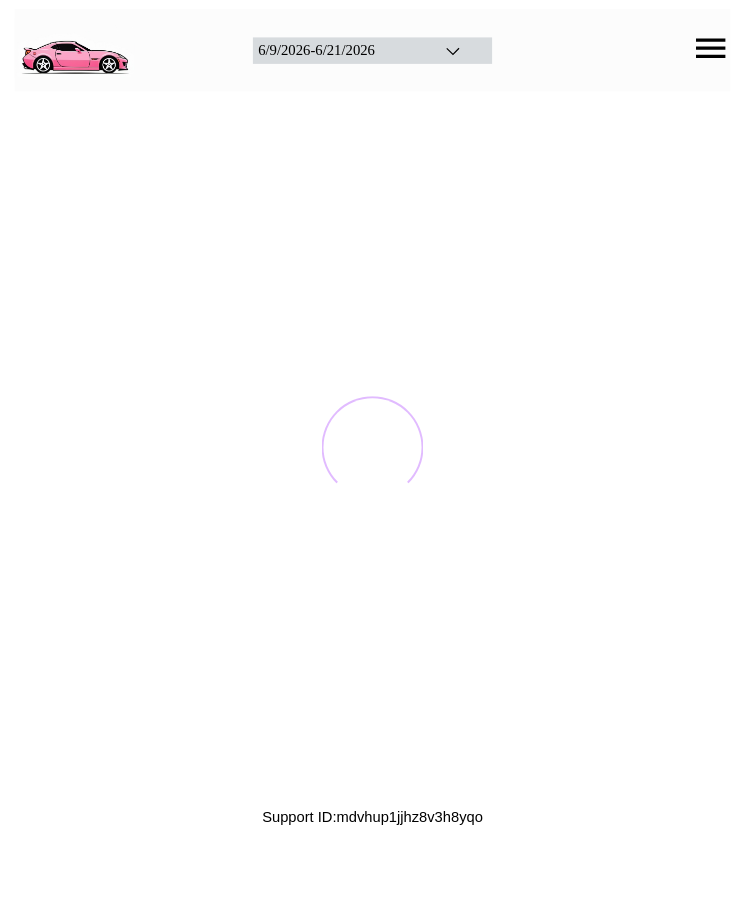 scroll, scrollTop: 0, scrollLeft: 0, axis: both 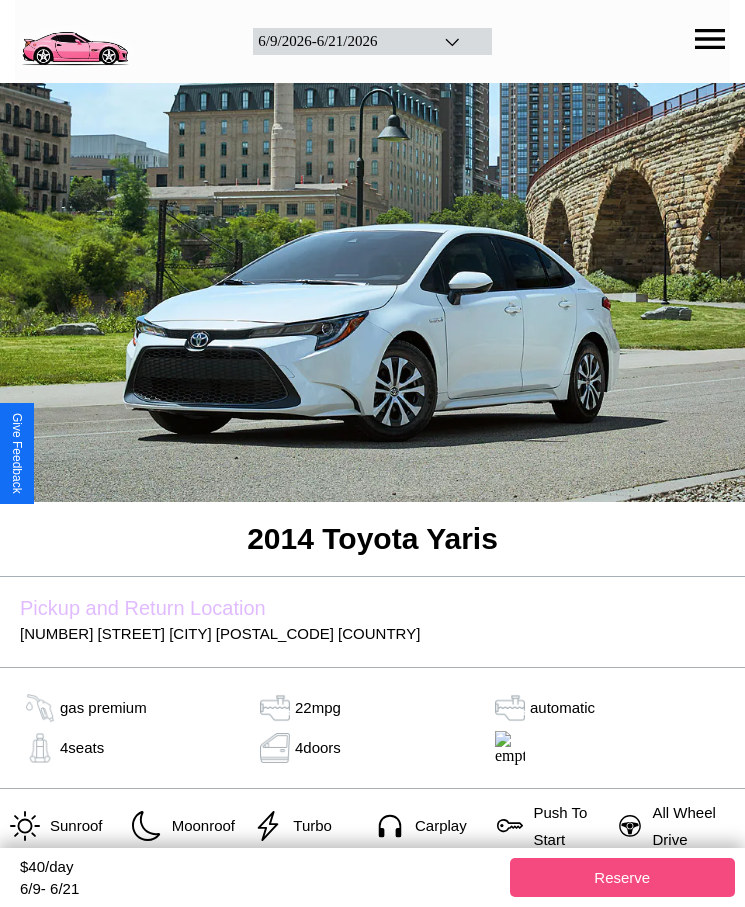click on "Reserve" at bounding box center [623, 877] 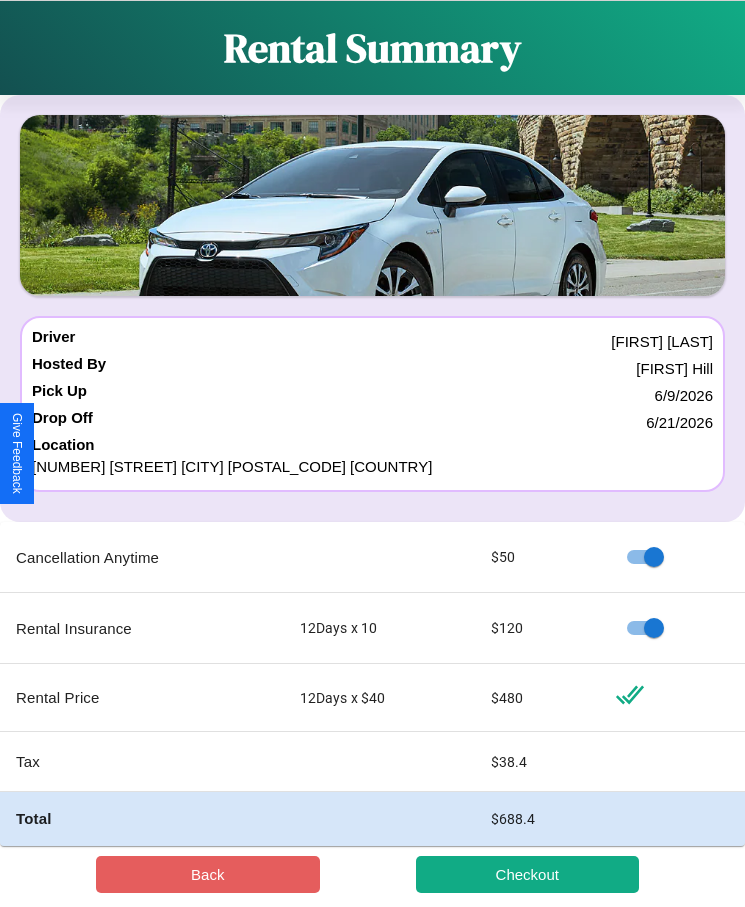 scroll, scrollTop: 23, scrollLeft: 0, axis: vertical 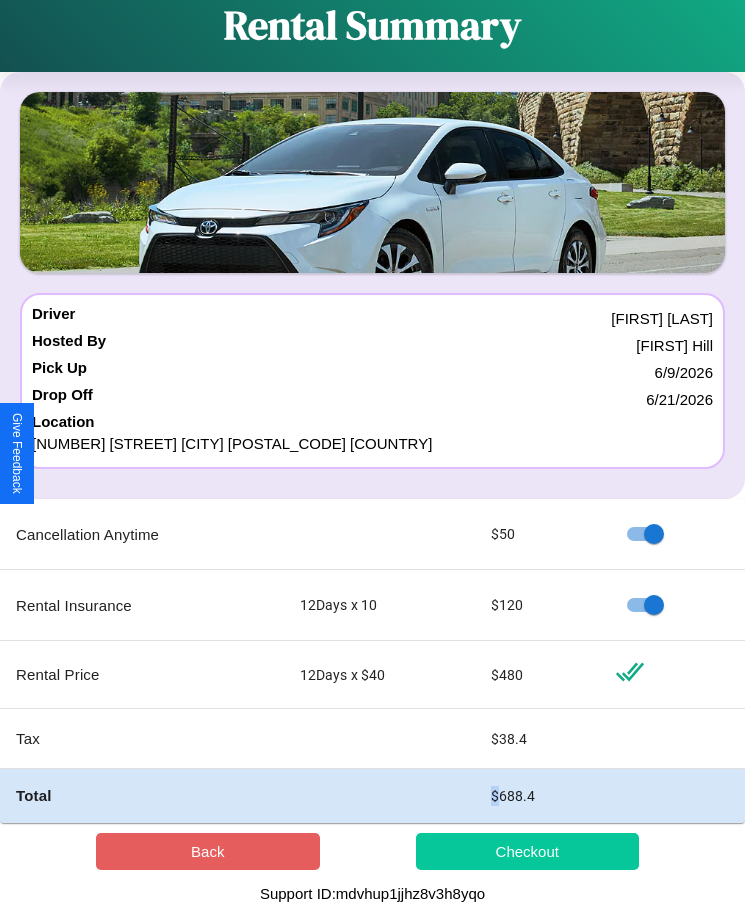 click on "Checkout" at bounding box center [528, 851] 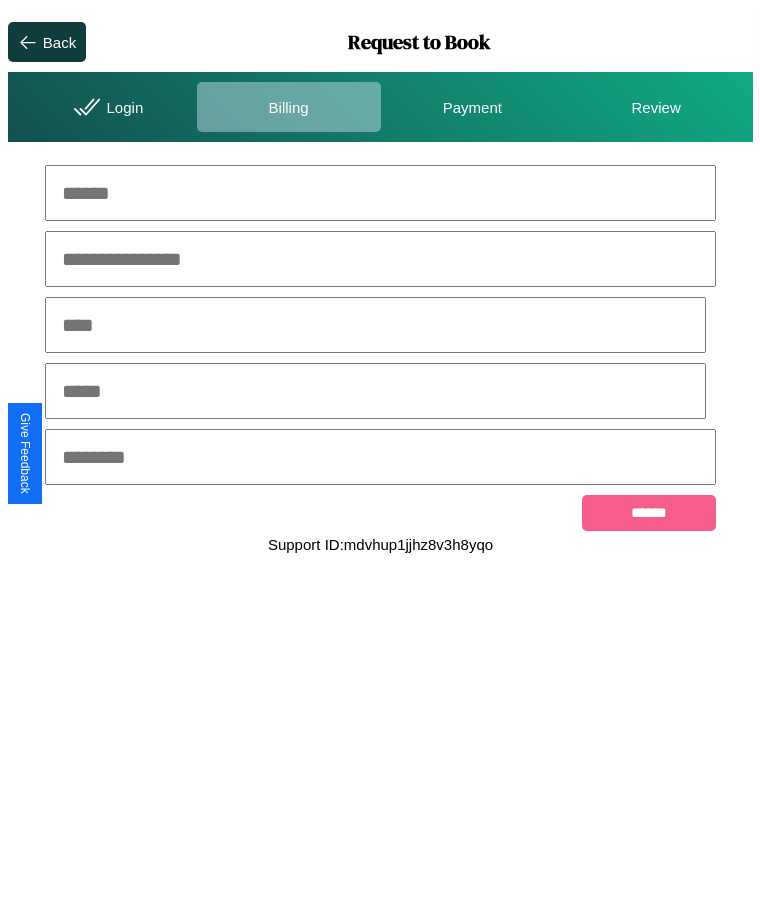 scroll, scrollTop: 0, scrollLeft: 0, axis: both 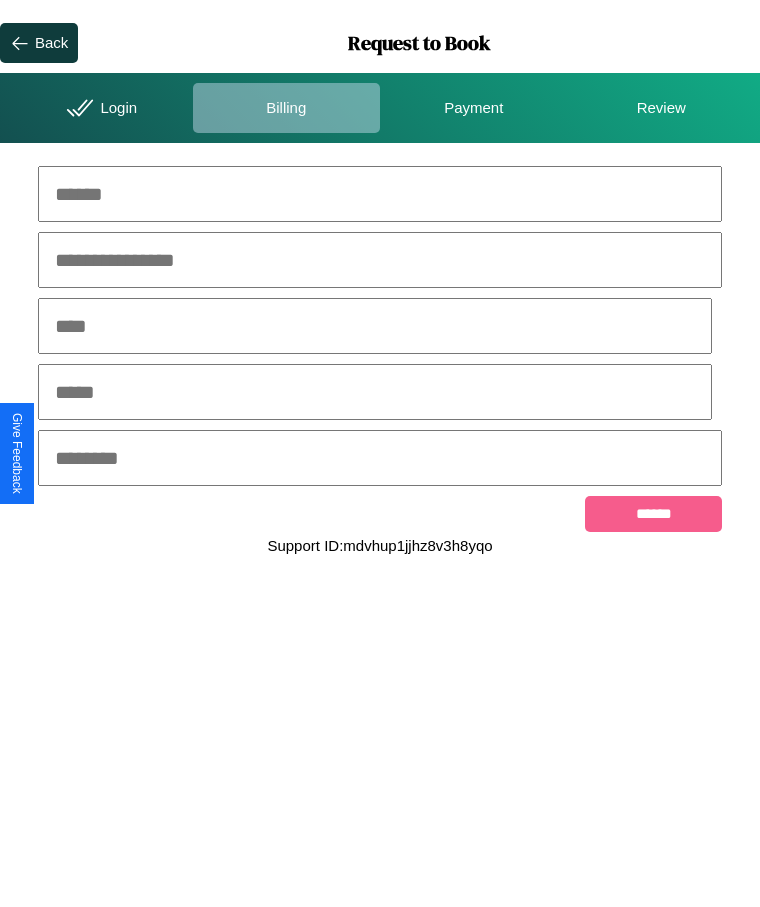 click at bounding box center (380, 194) 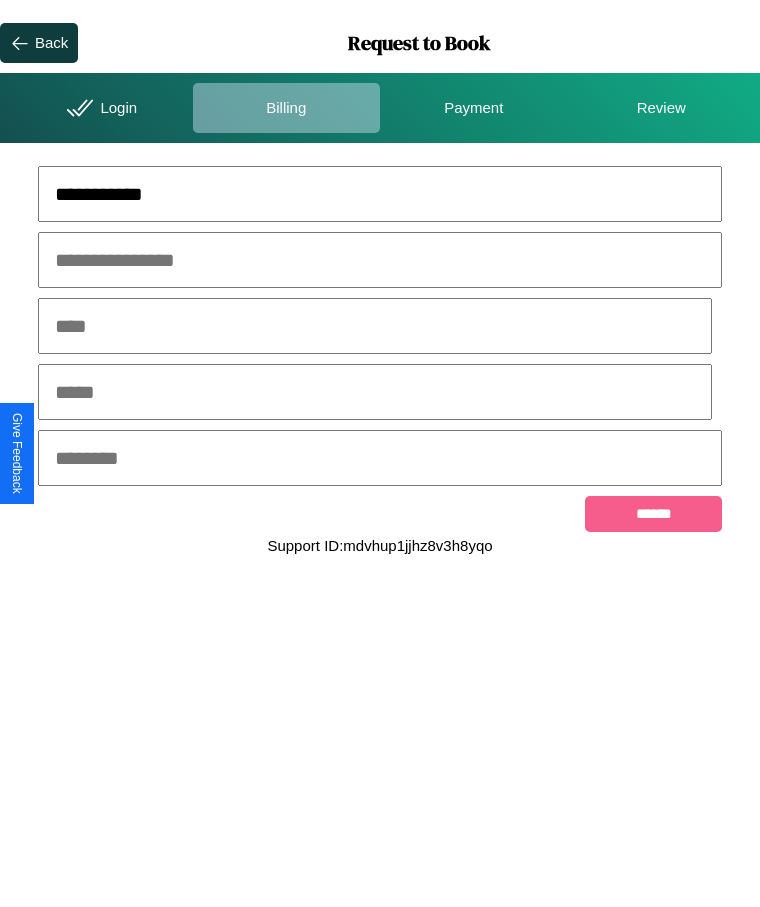 type on "**********" 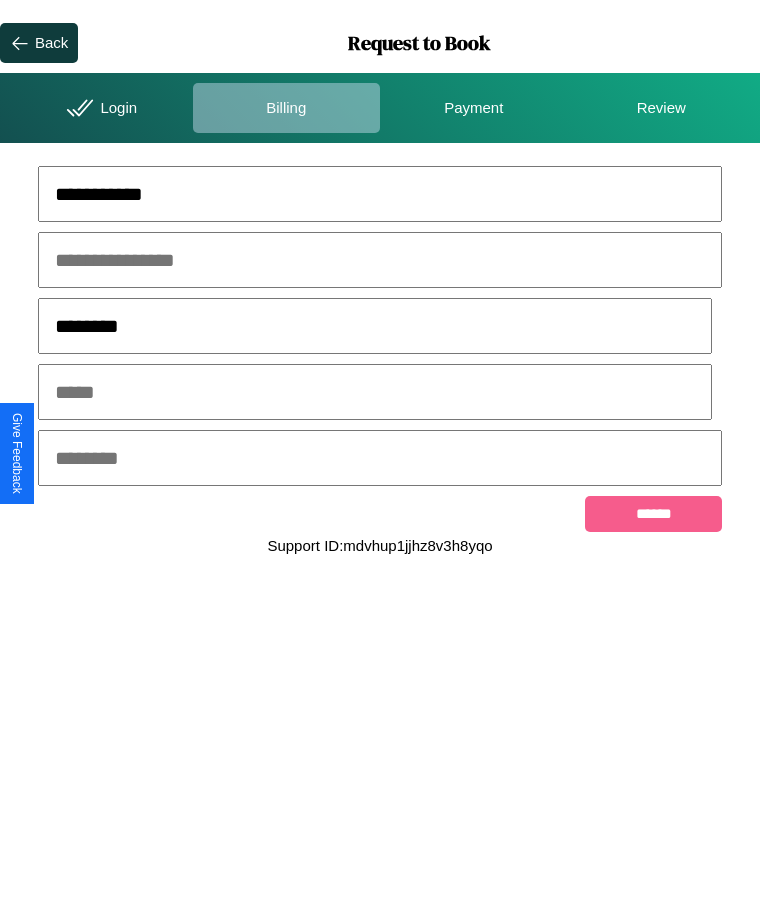 type on "********" 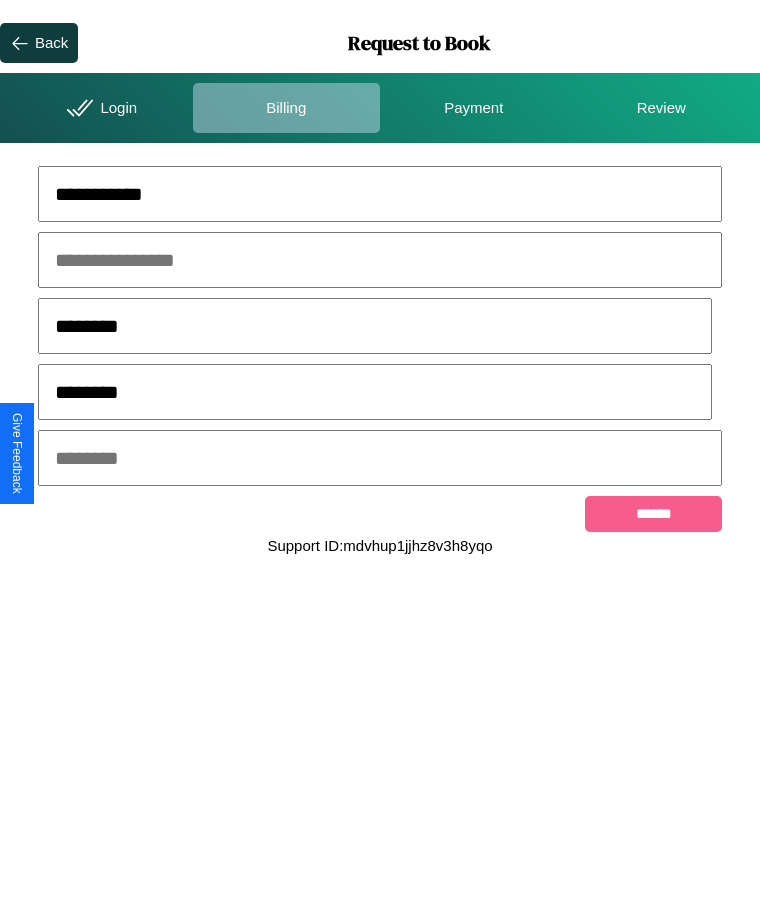 type on "********" 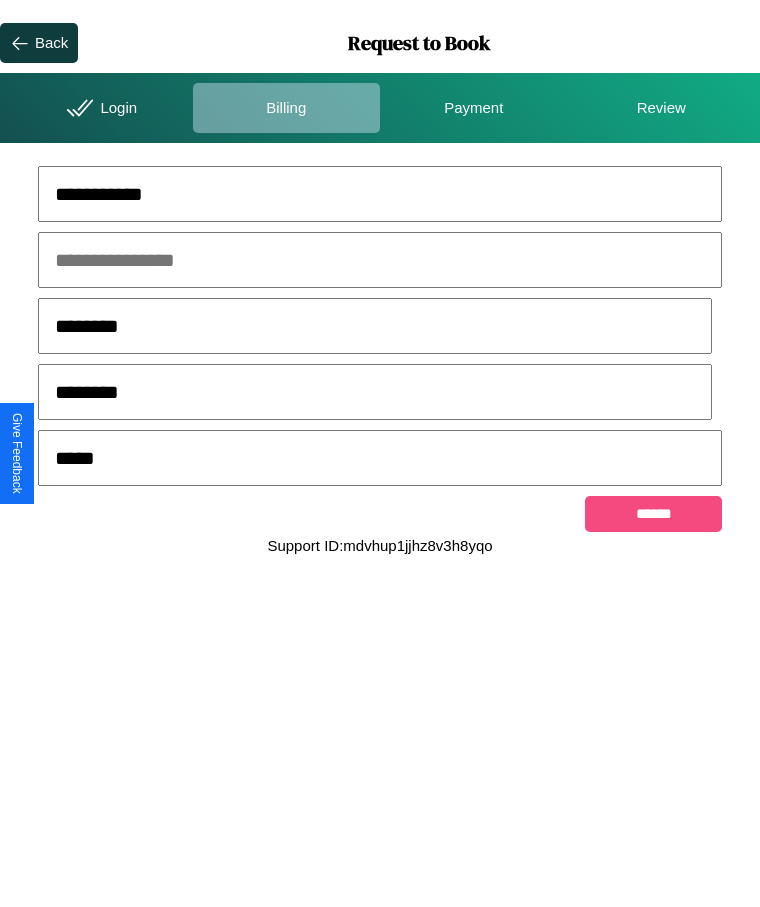 type on "*****" 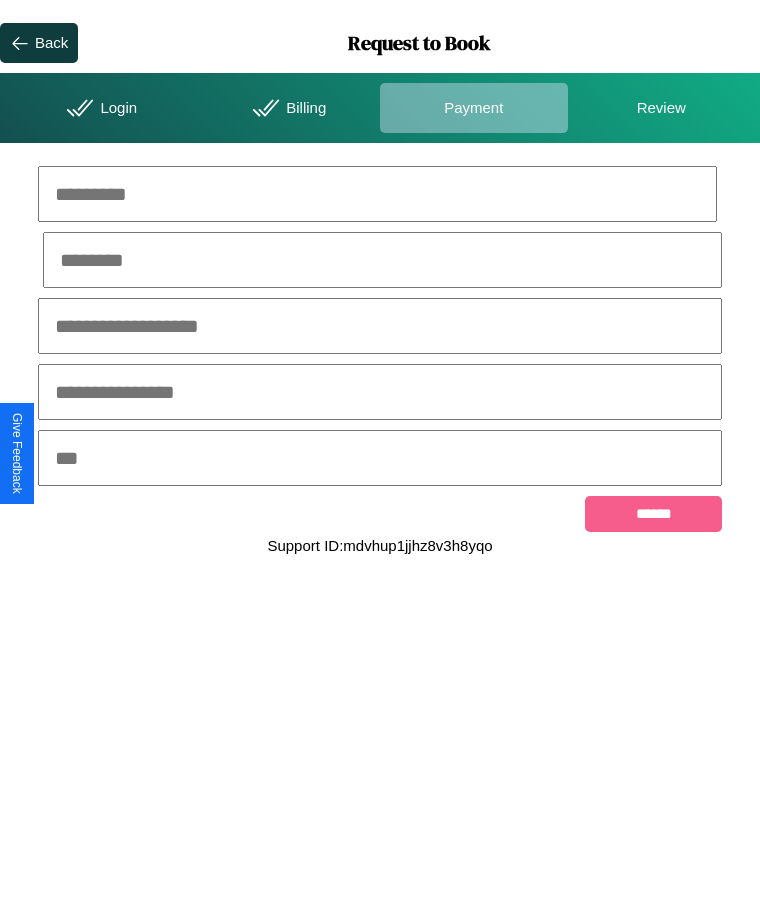 click 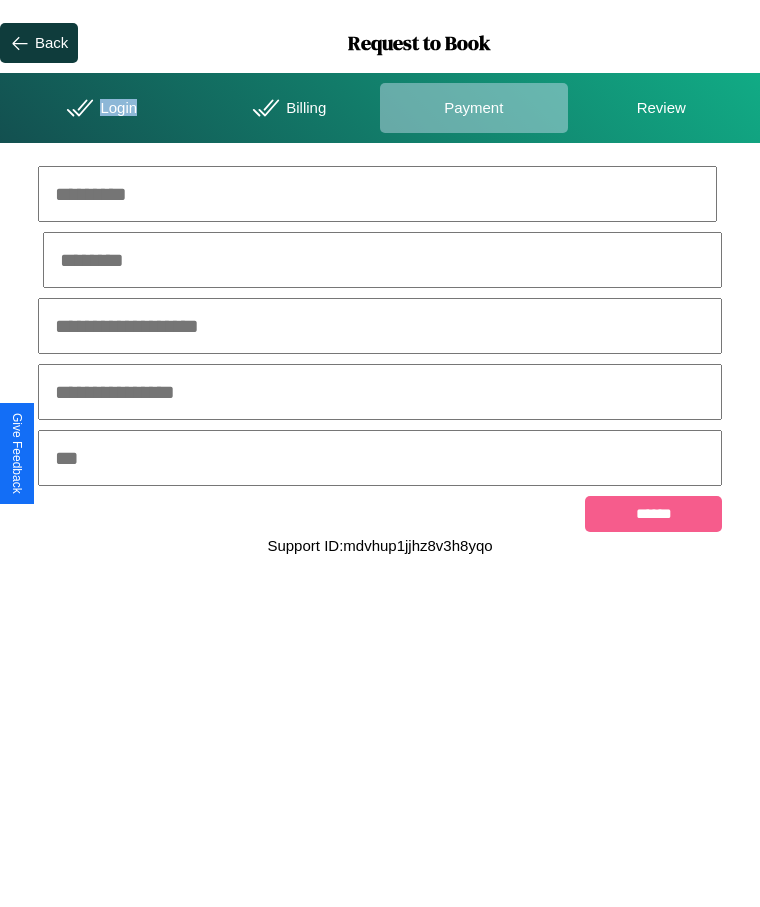 click 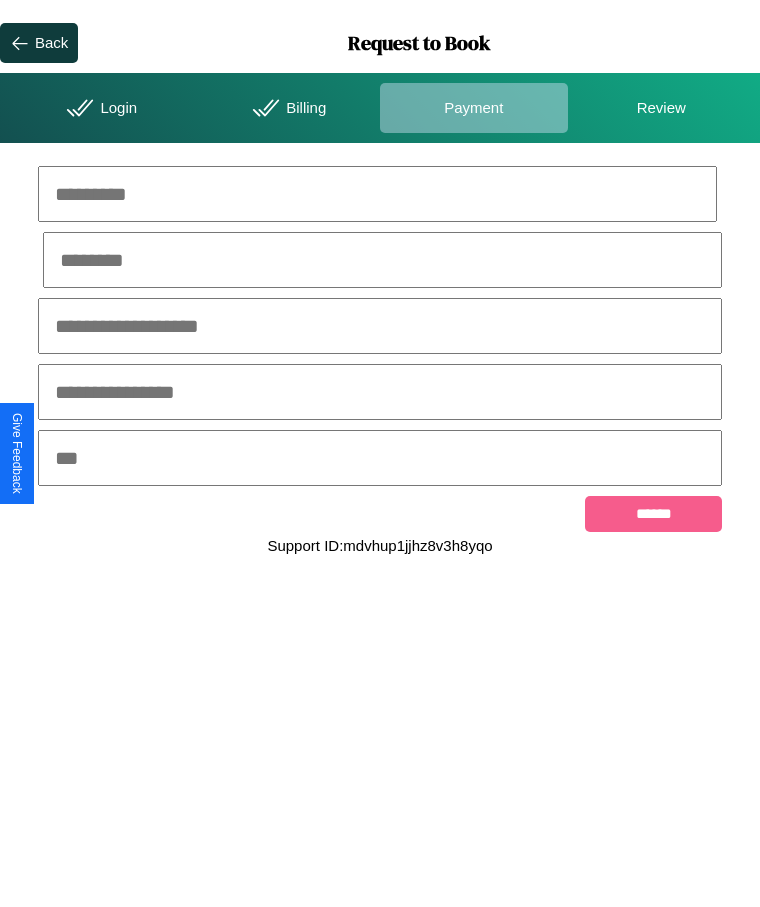 click 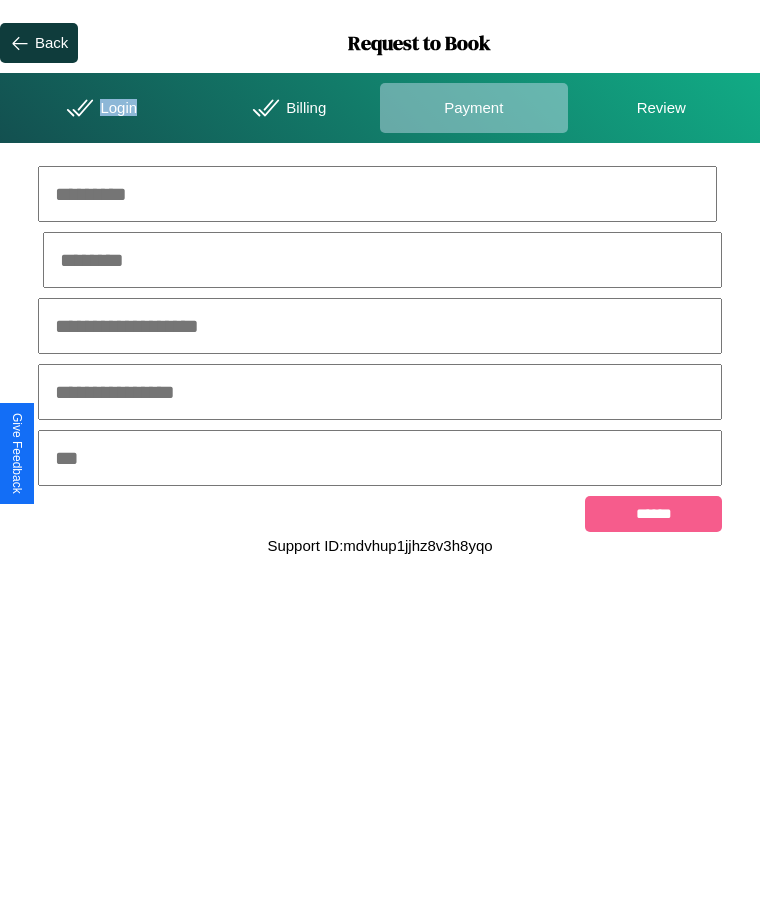 click 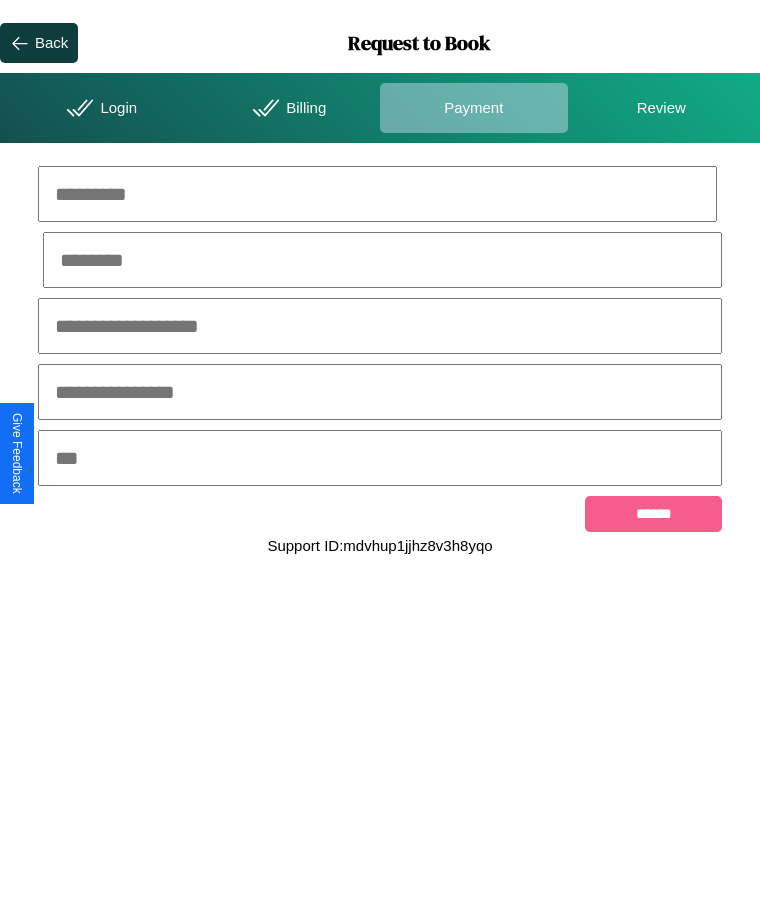 click 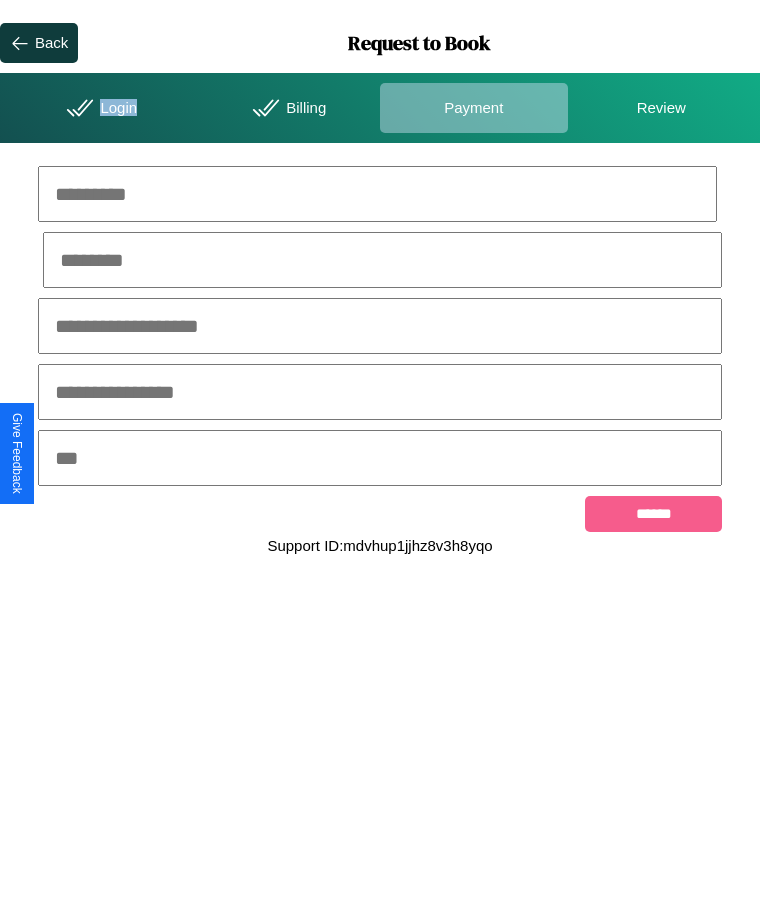 click 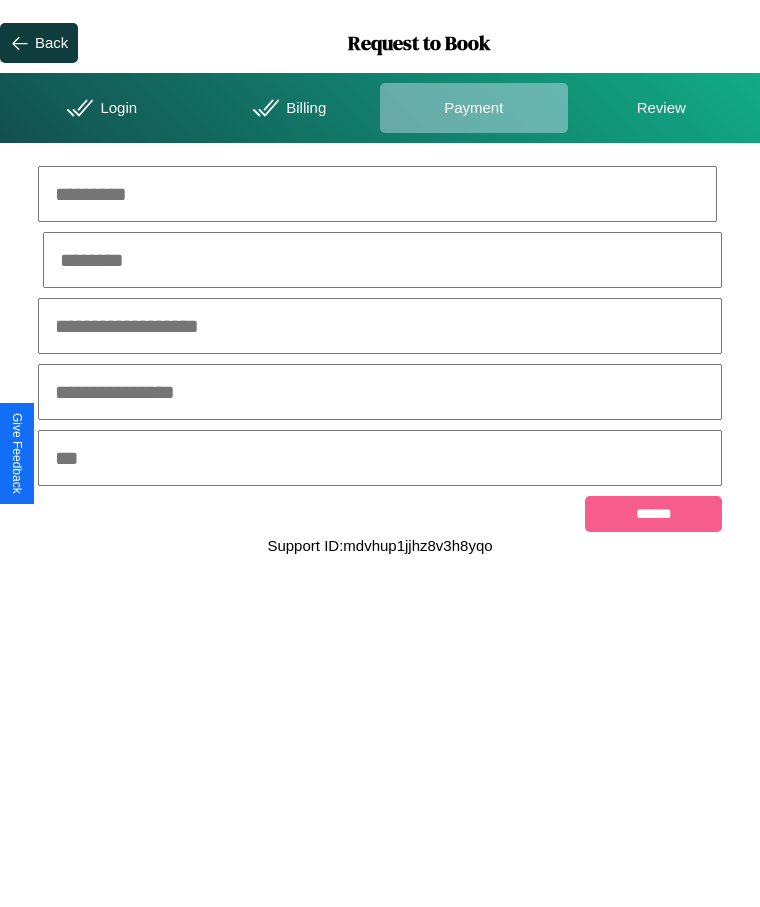 click at bounding box center (377, 194) 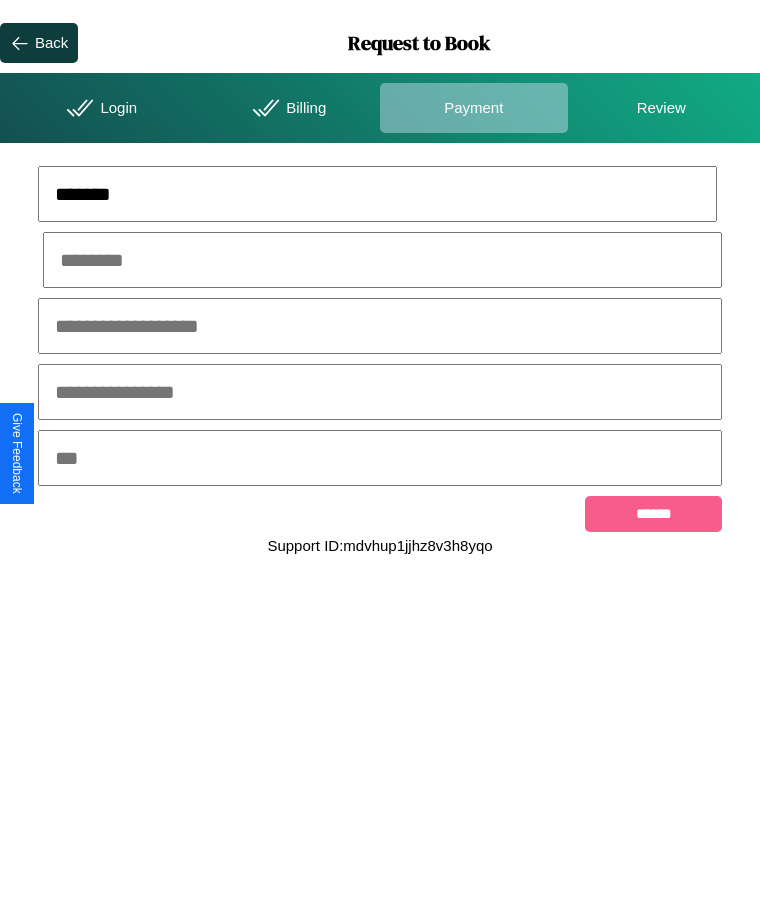 type on "*******" 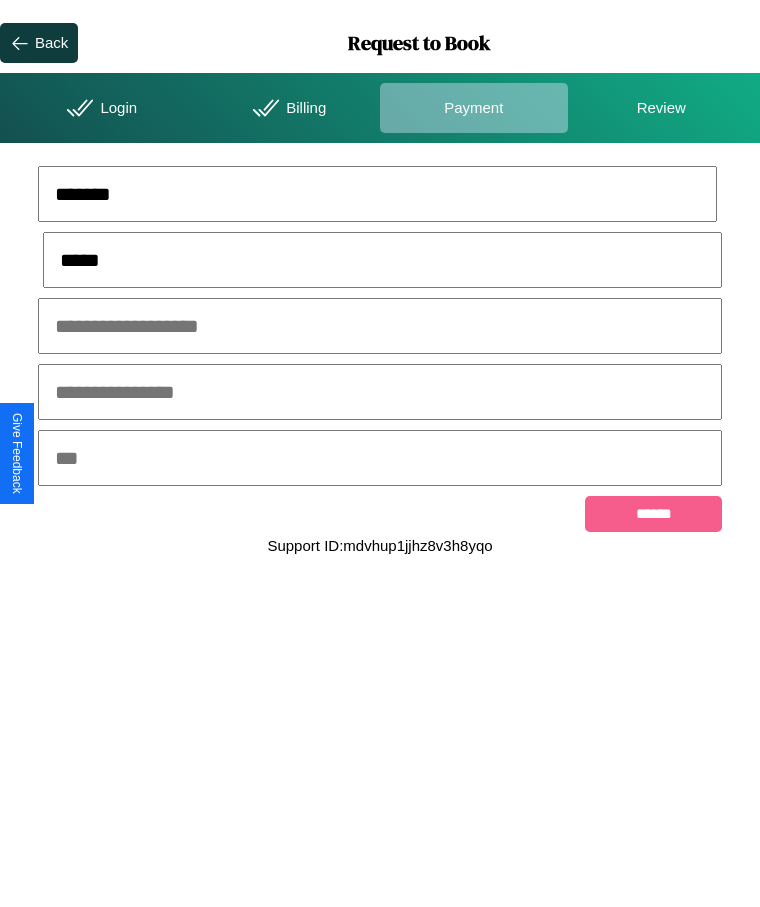 type on "*****" 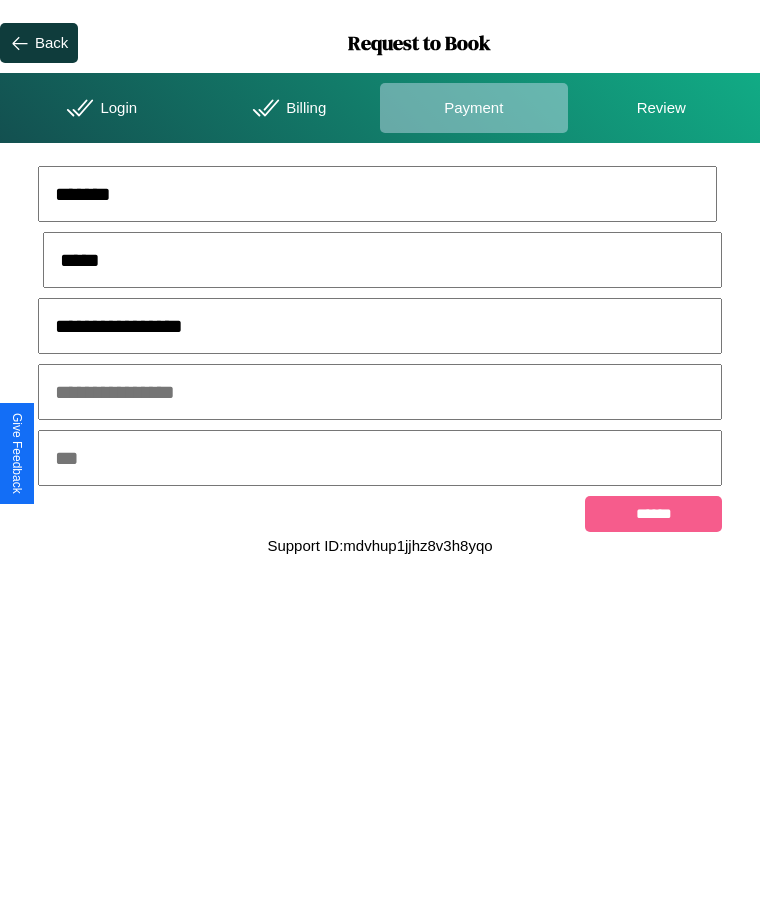 type on "**********" 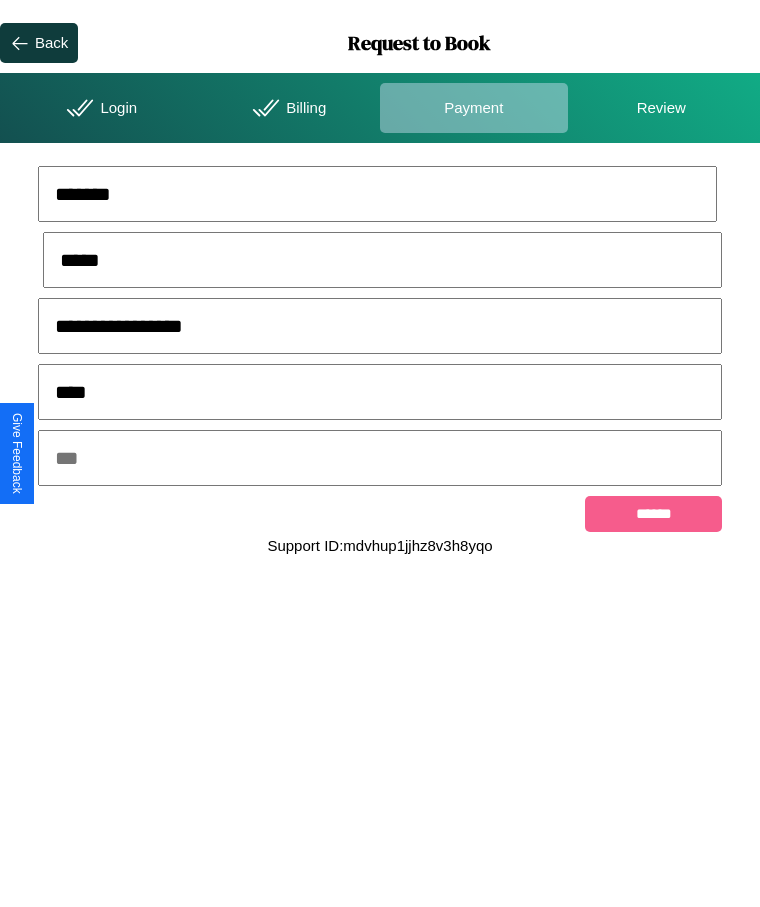 type on "*****" 